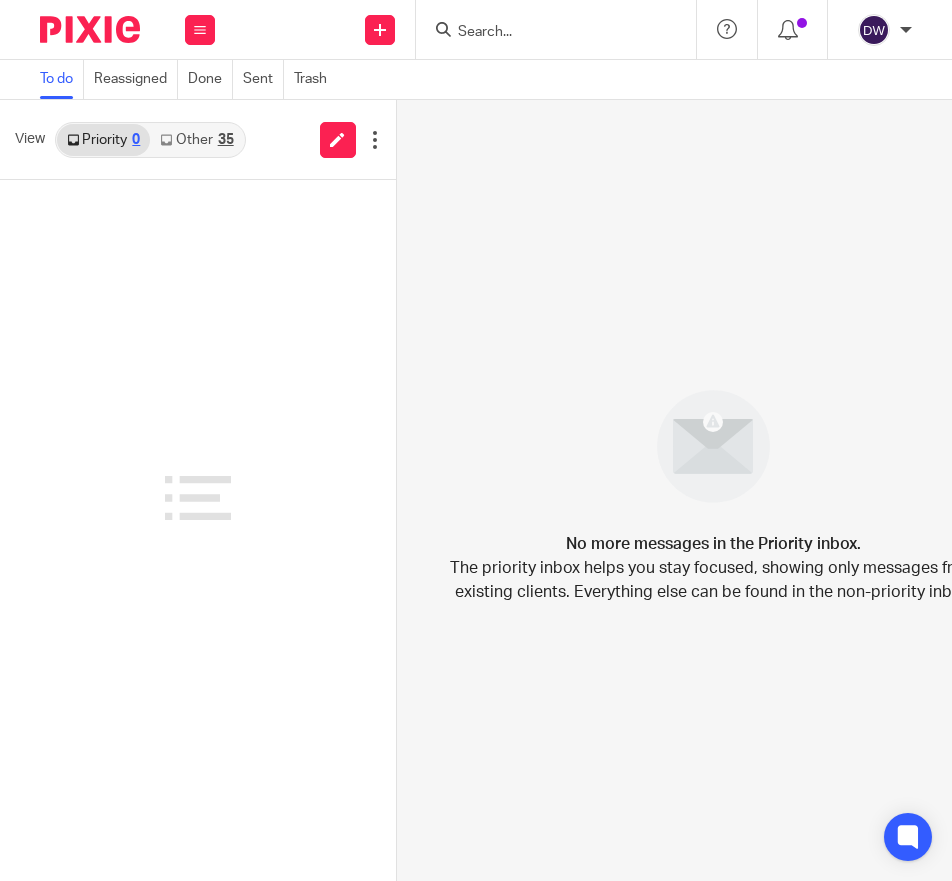 click at bounding box center (546, 33) 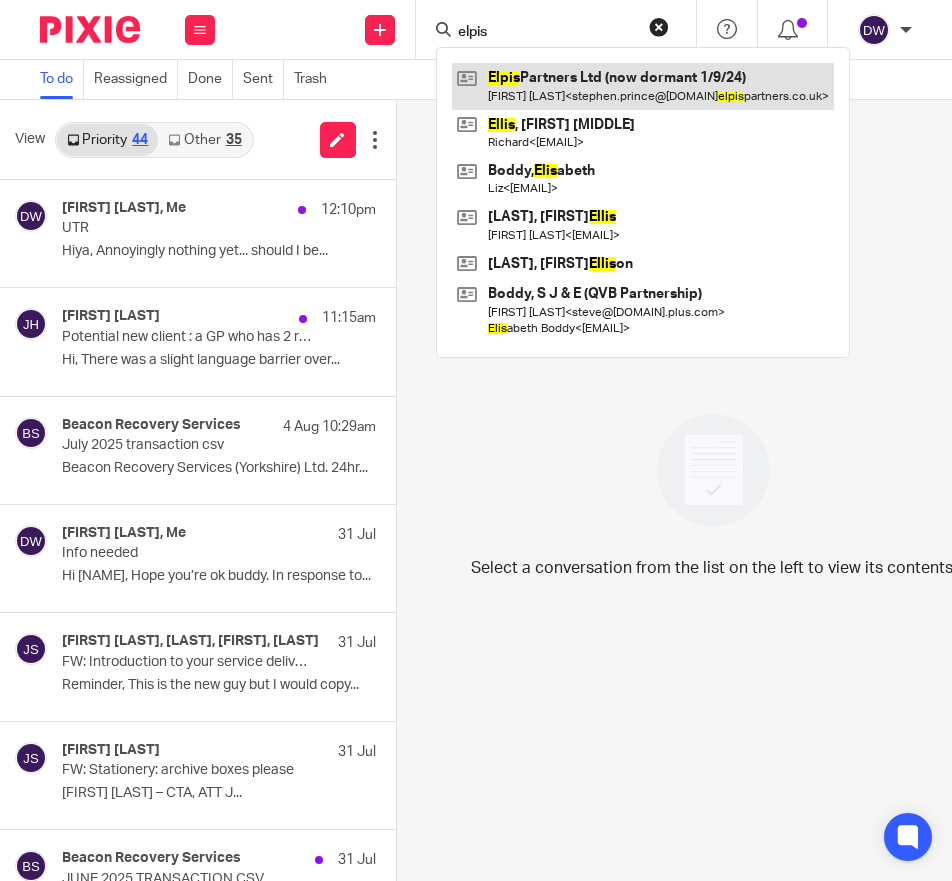 type on "elpis" 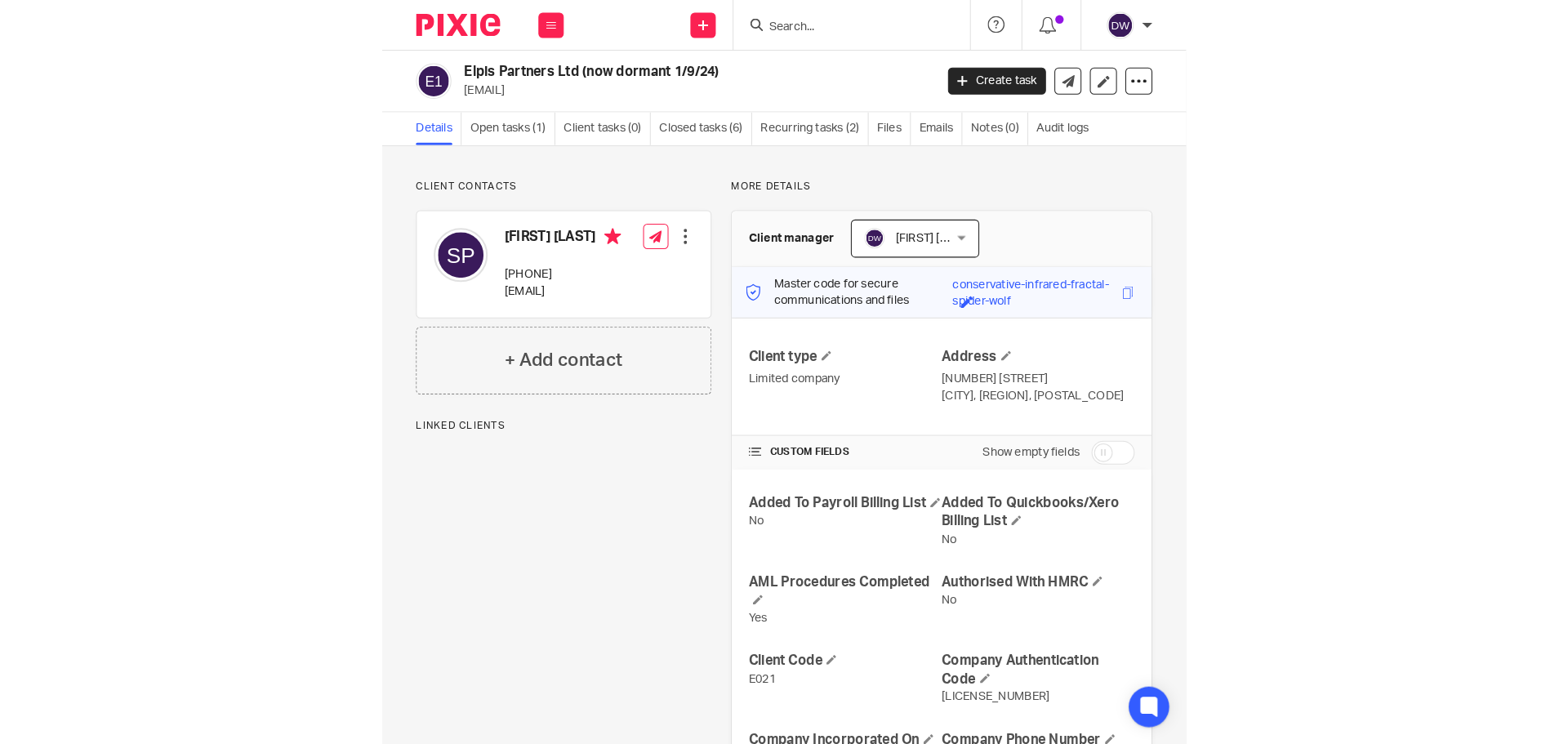 scroll, scrollTop: 0, scrollLeft: 0, axis: both 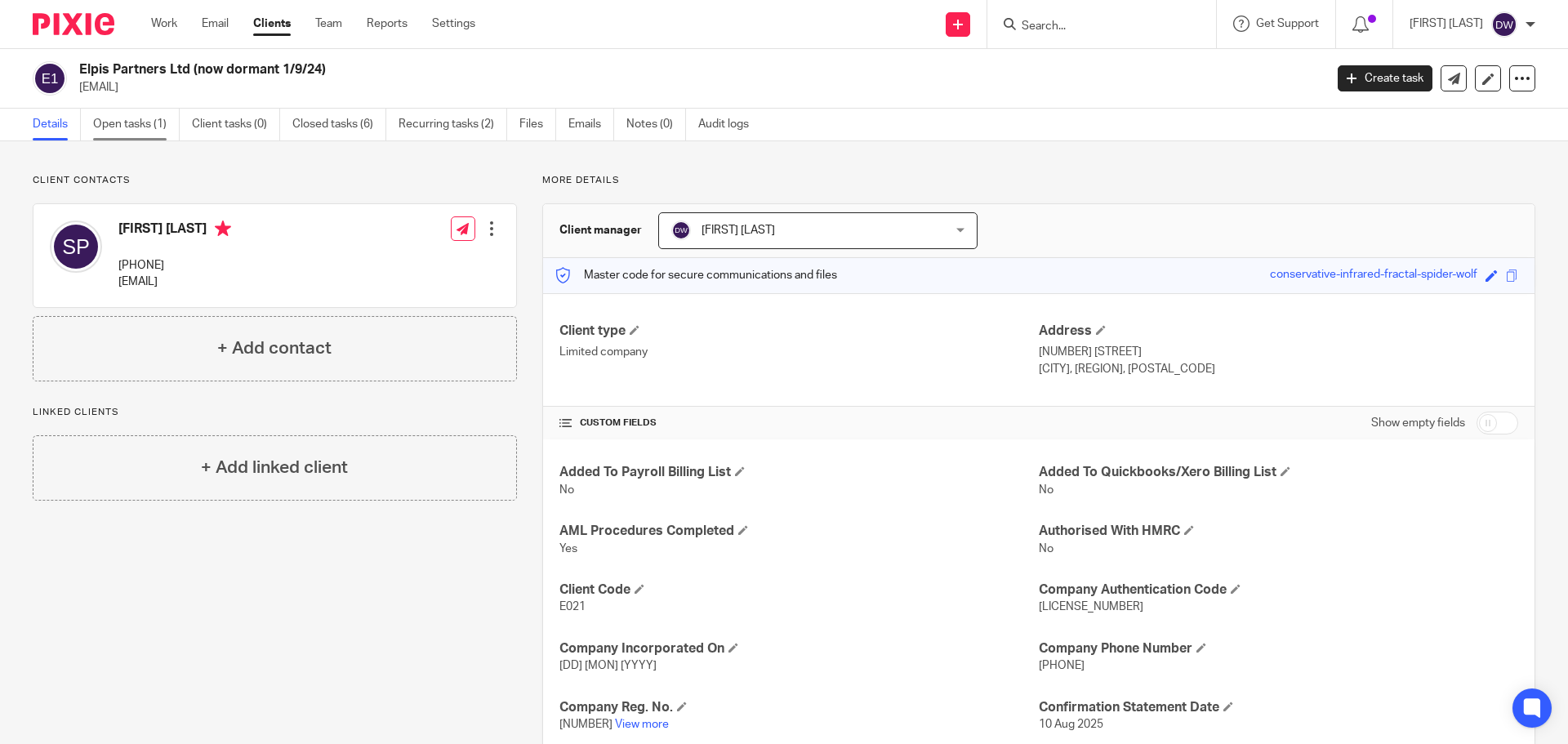 click on "Open tasks (1)" at bounding box center (136, 124) 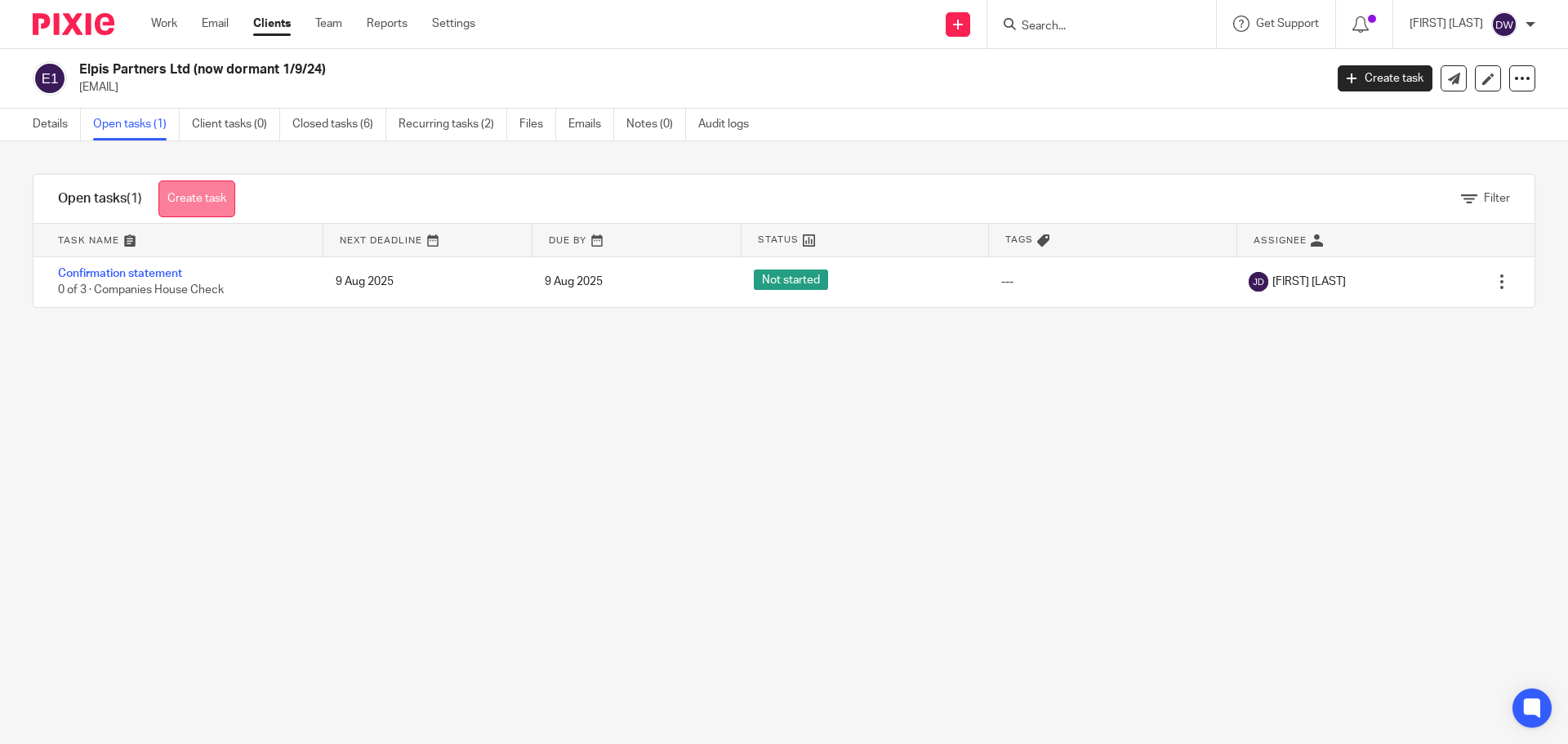 scroll, scrollTop: 0, scrollLeft: 0, axis: both 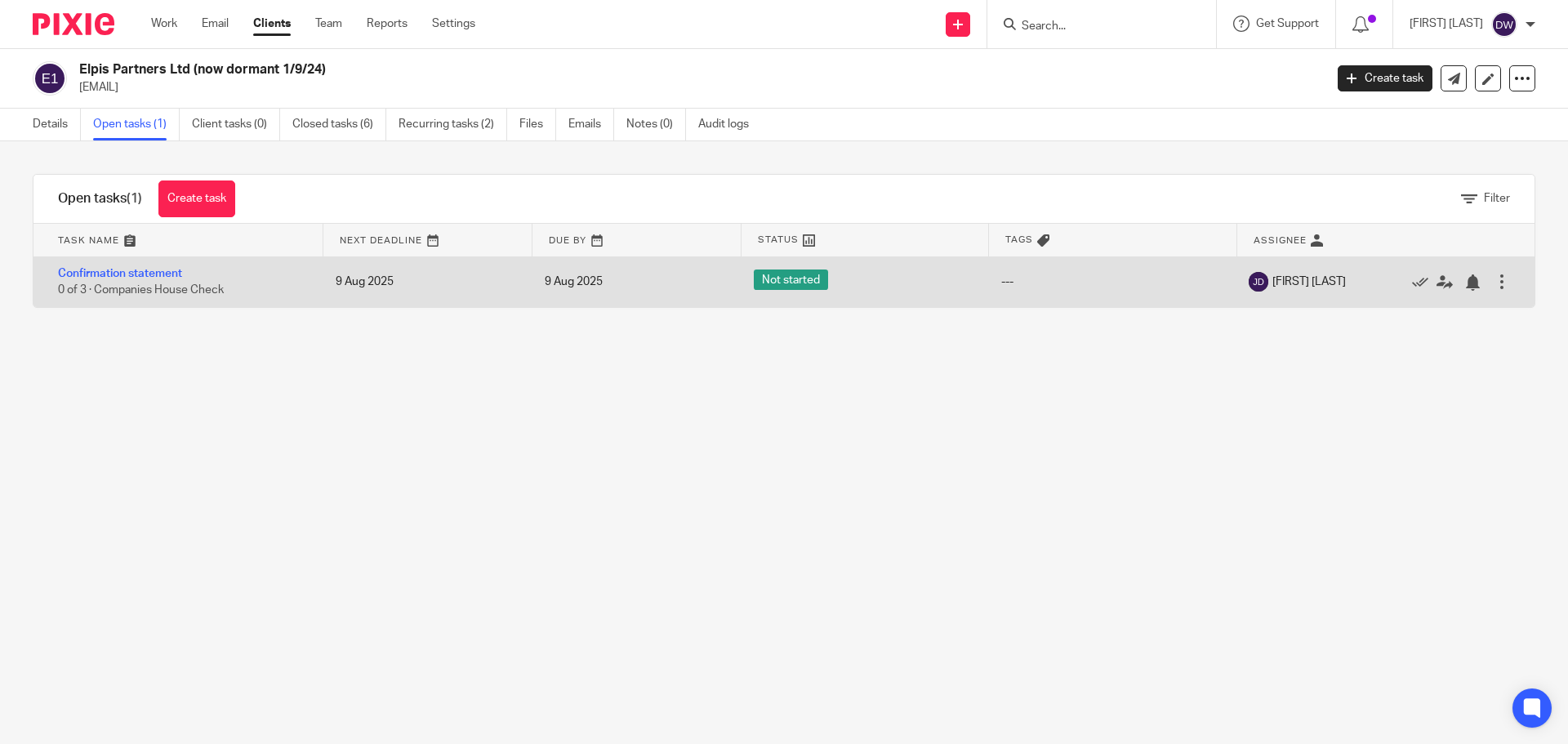 click at bounding box center (1502, 282) 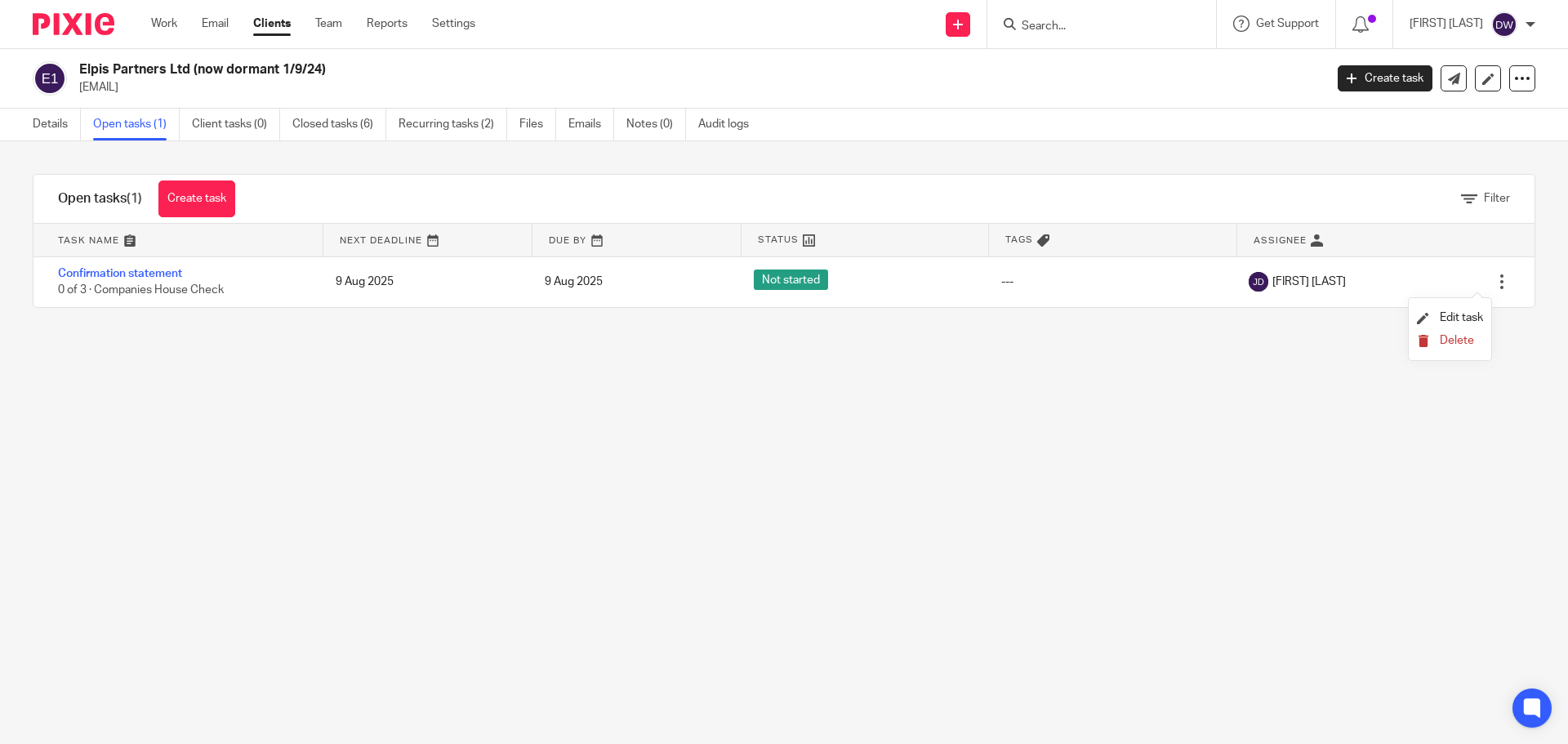 click on "Delete" at bounding box center (1457, 341) 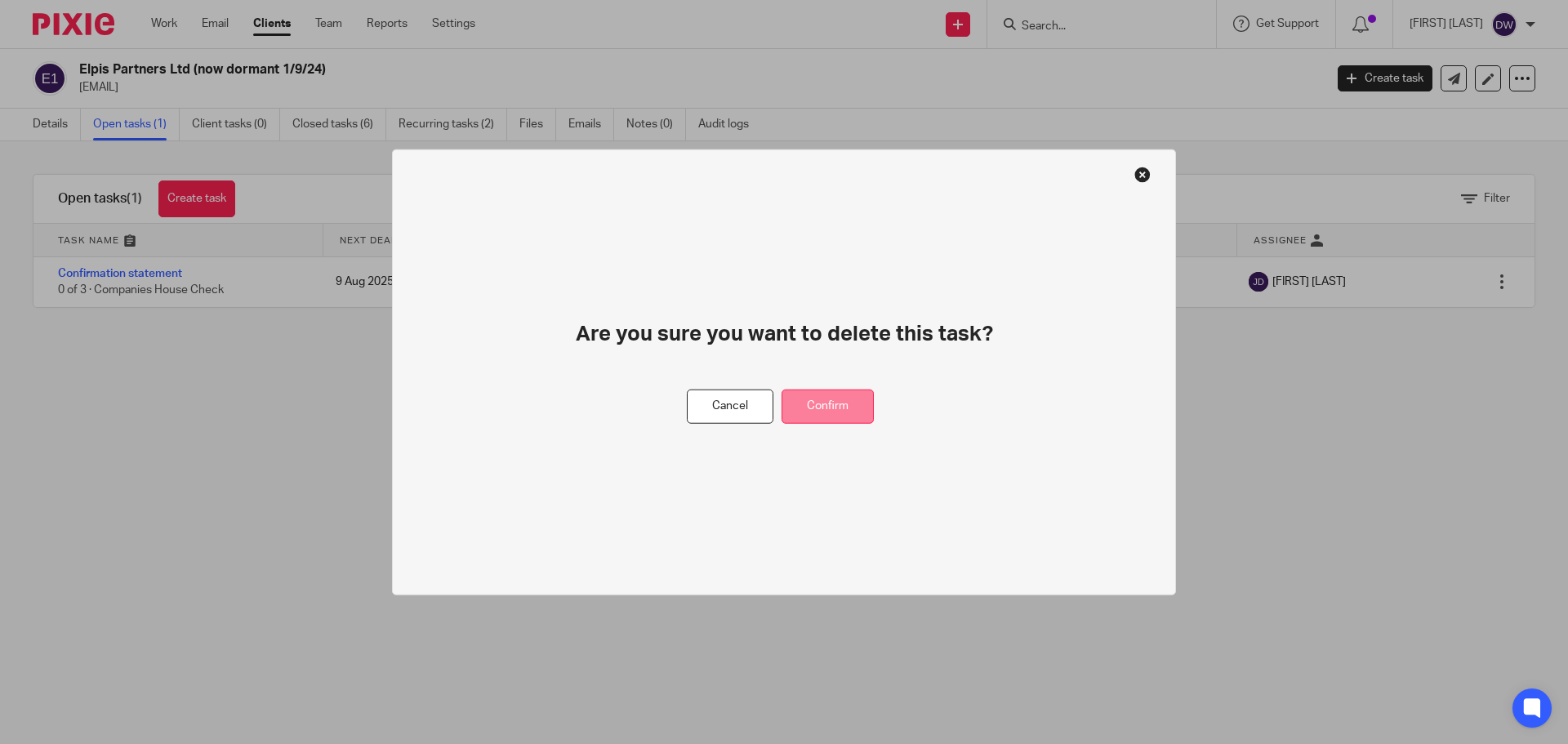 click on "Confirm" at bounding box center (827, 406) 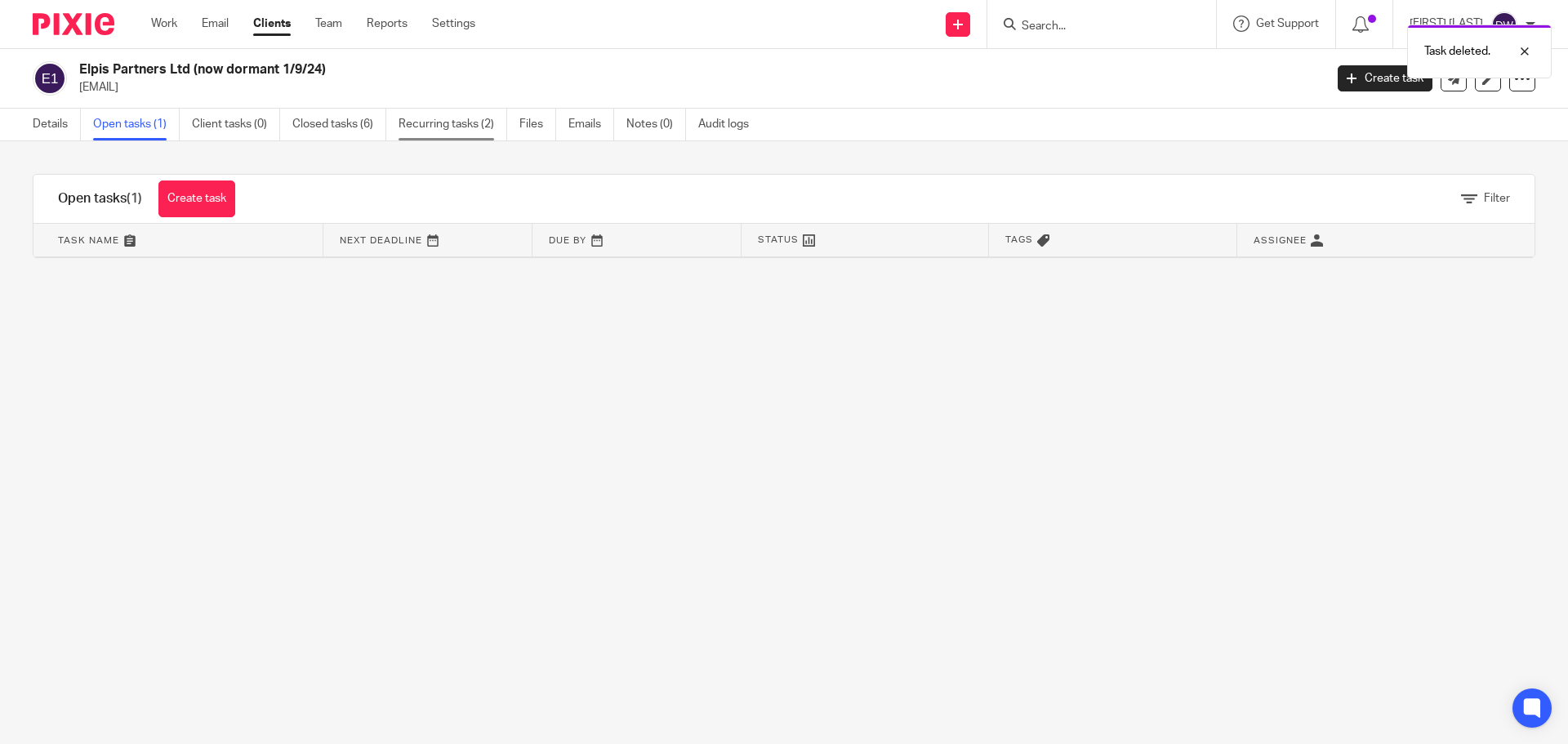 click on "Recurring tasks (2)" at bounding box center [452, 124] 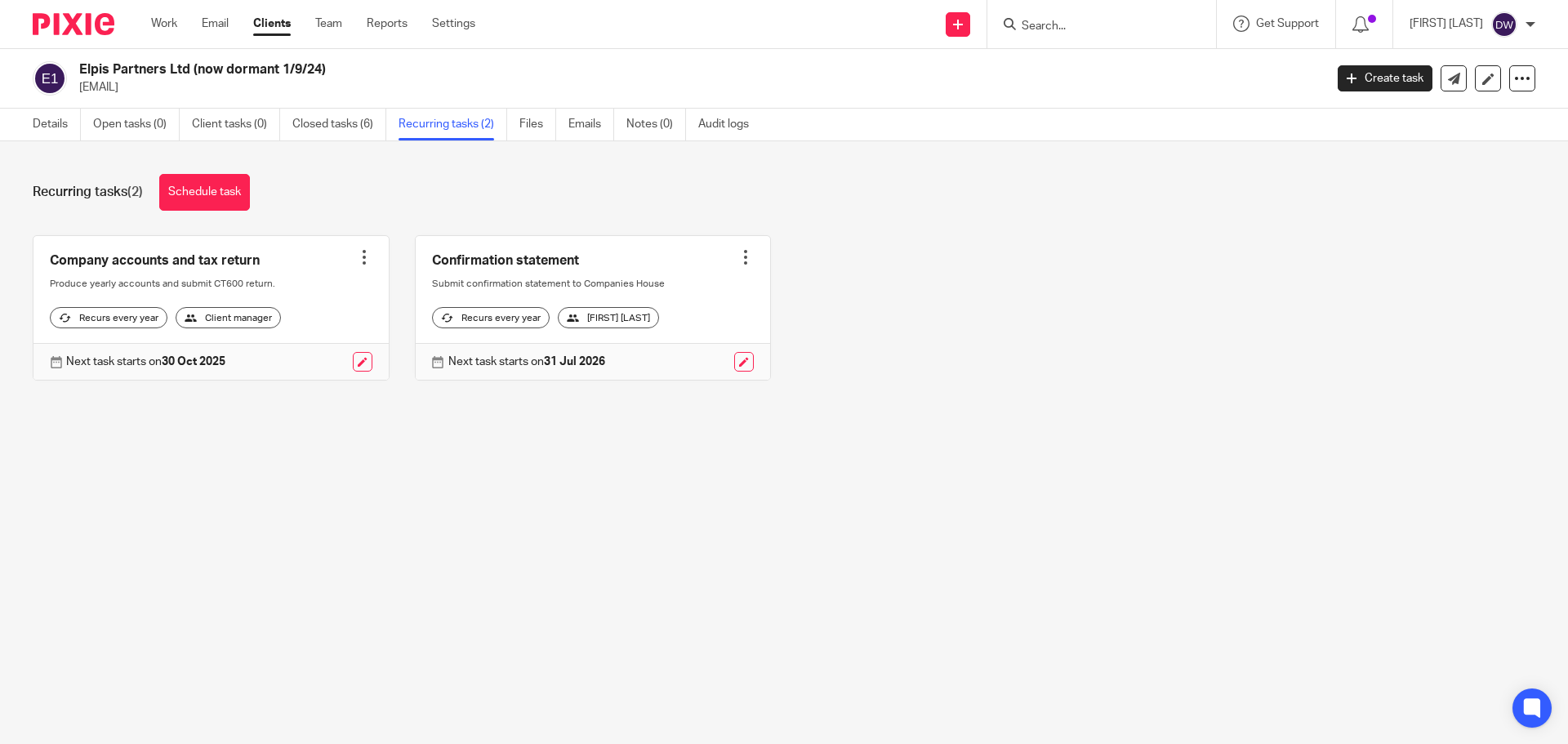 scroll, scrollTop: 0, scrollLeft: 0, axis: both 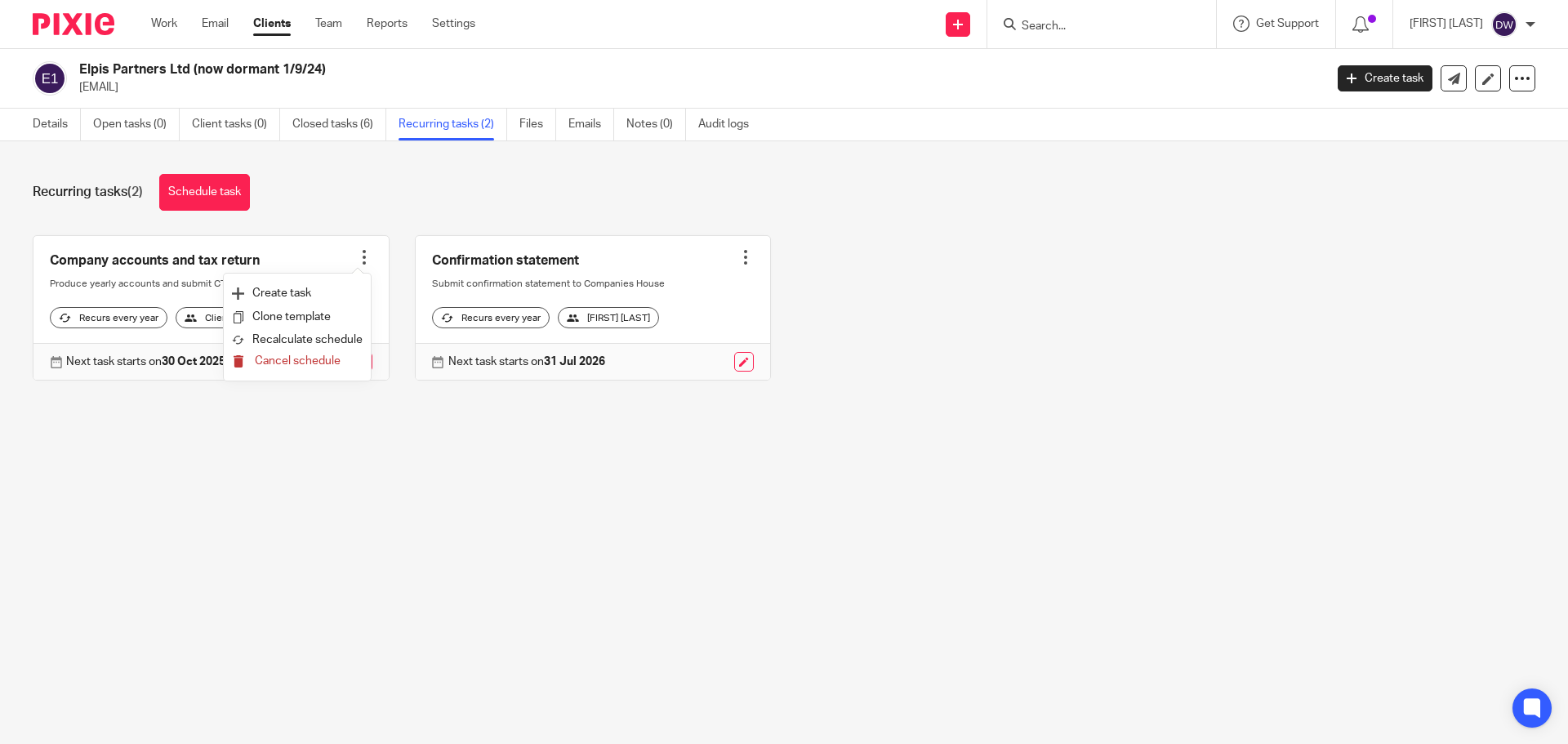 click on "Cancel schedule" at bounding box center (297, 361) 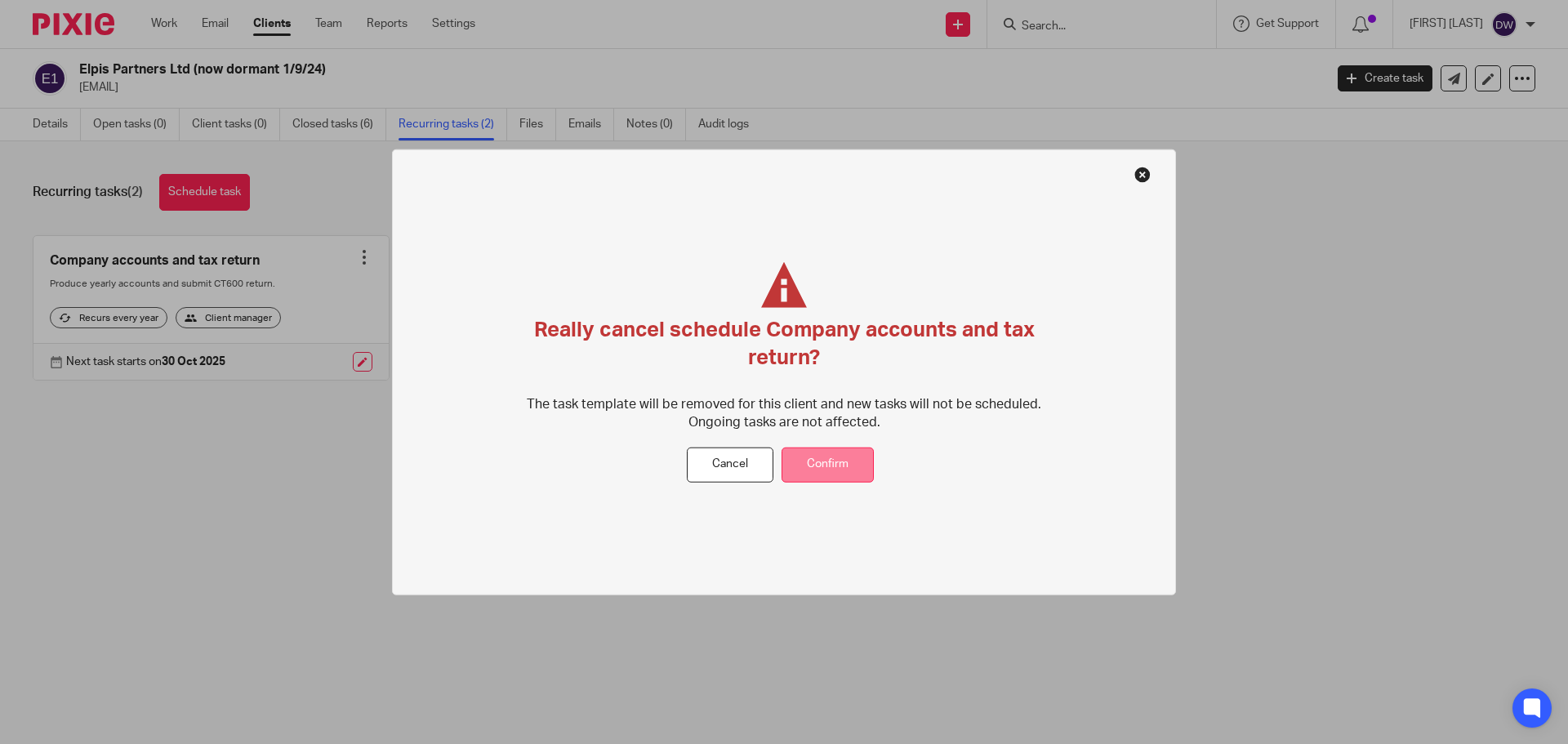 drag, startPoint x: 815, startPoint y: 464, endPoint x: 795, endPoint y: 452, distance: 23.323808 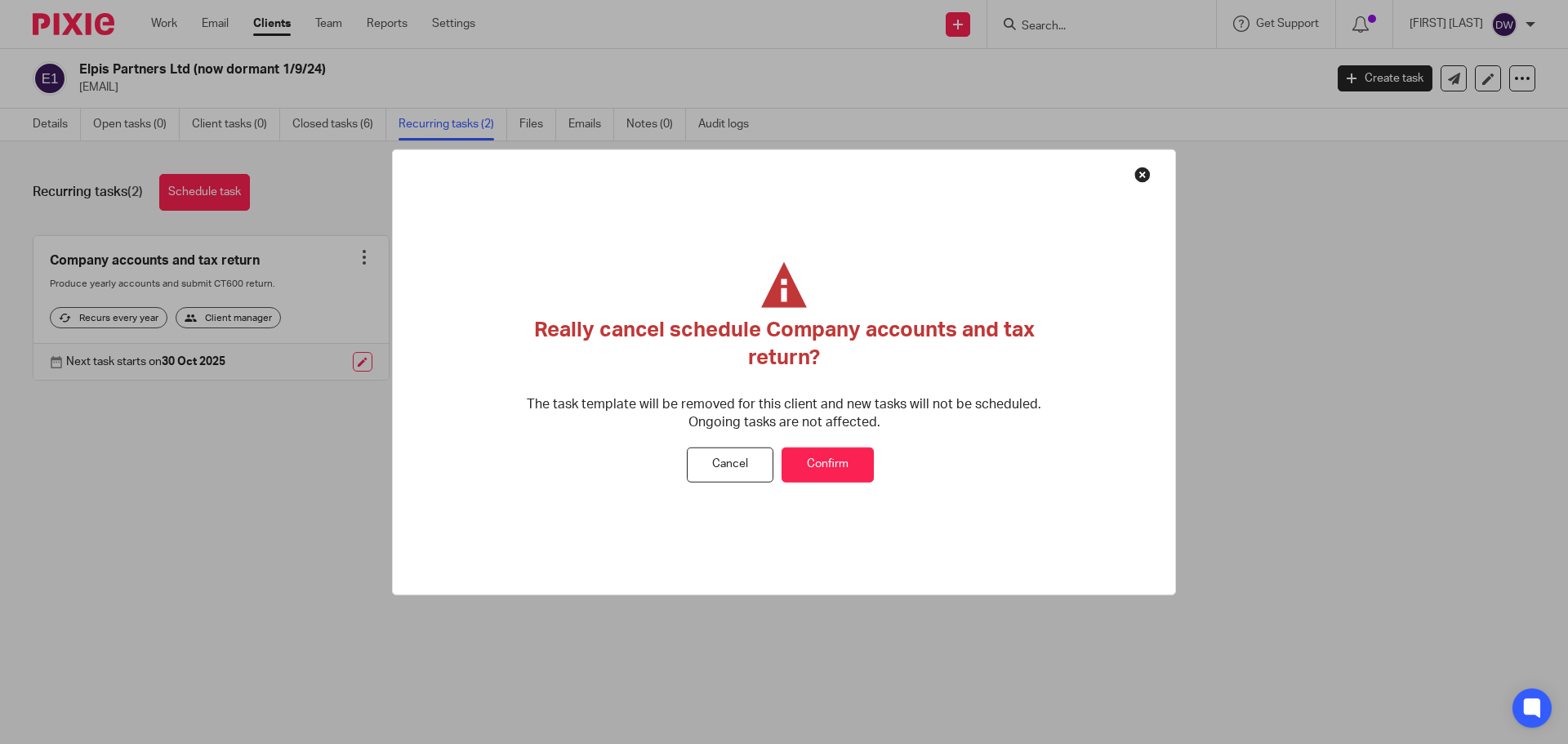 click on "Confirm" at bounding box center [827, 465] 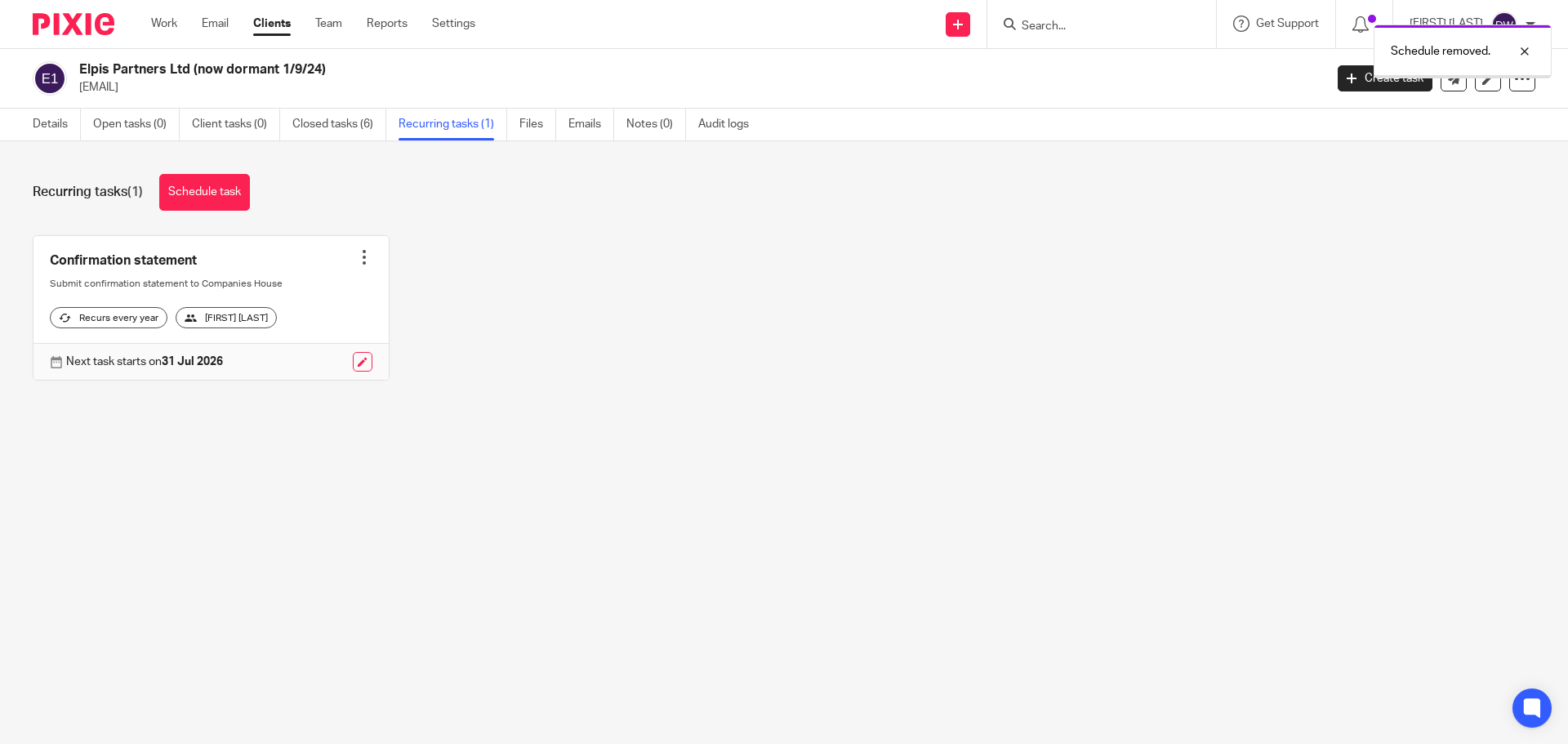scroll, scrollTop: 0, scrollLeft: 0, axis: both 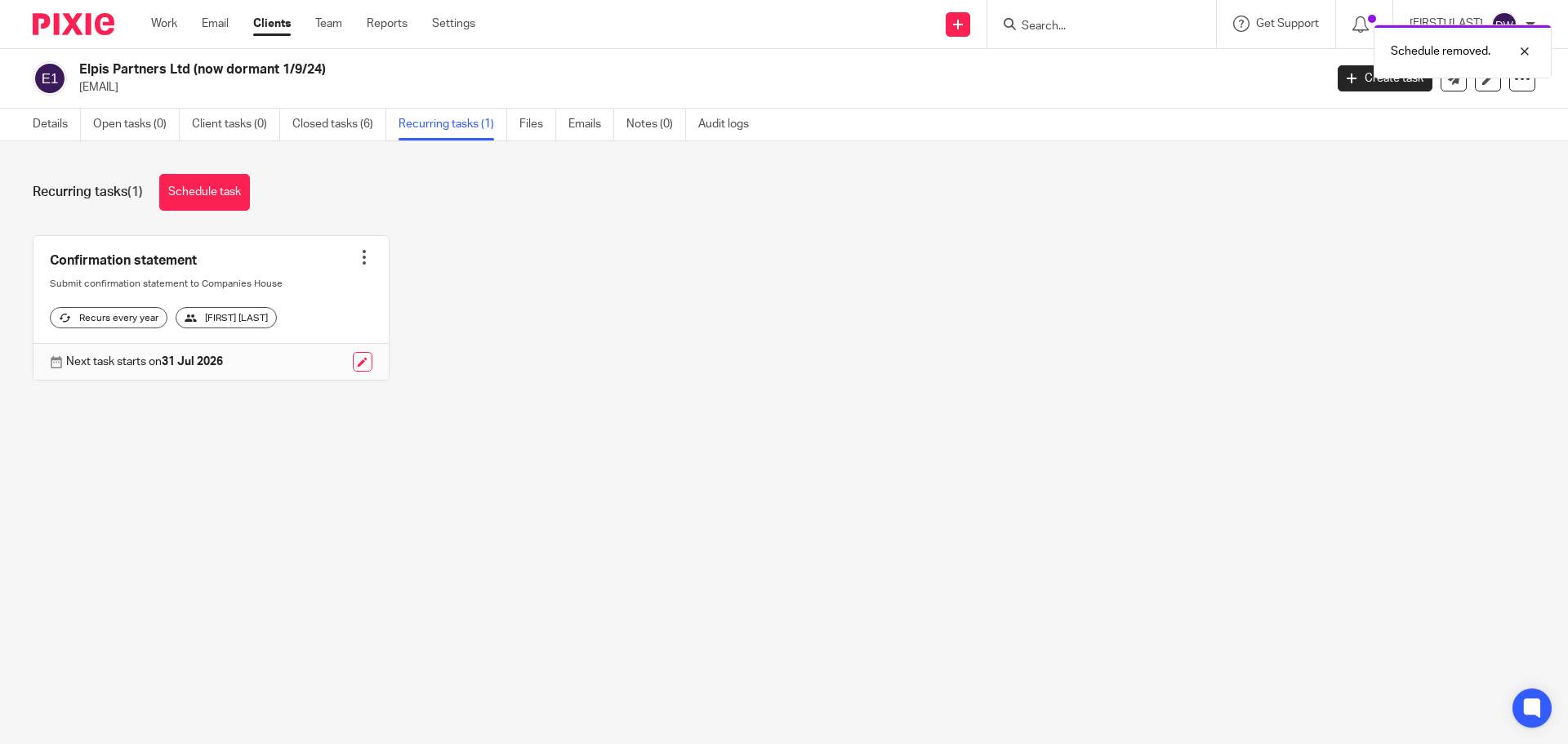 click at bounding box center [364, 257] 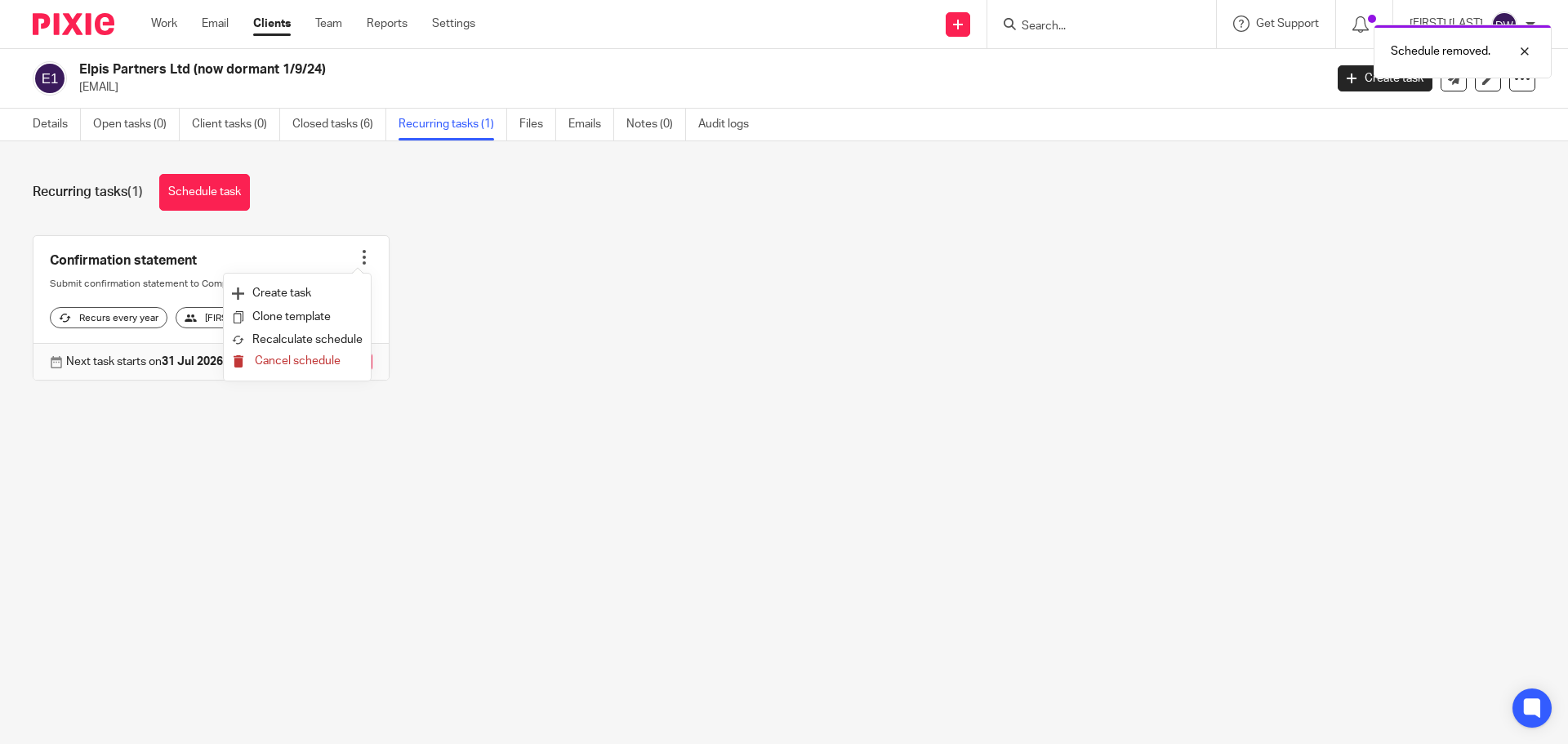 click on "Cancel schedule" at bounding box center [297, 361] 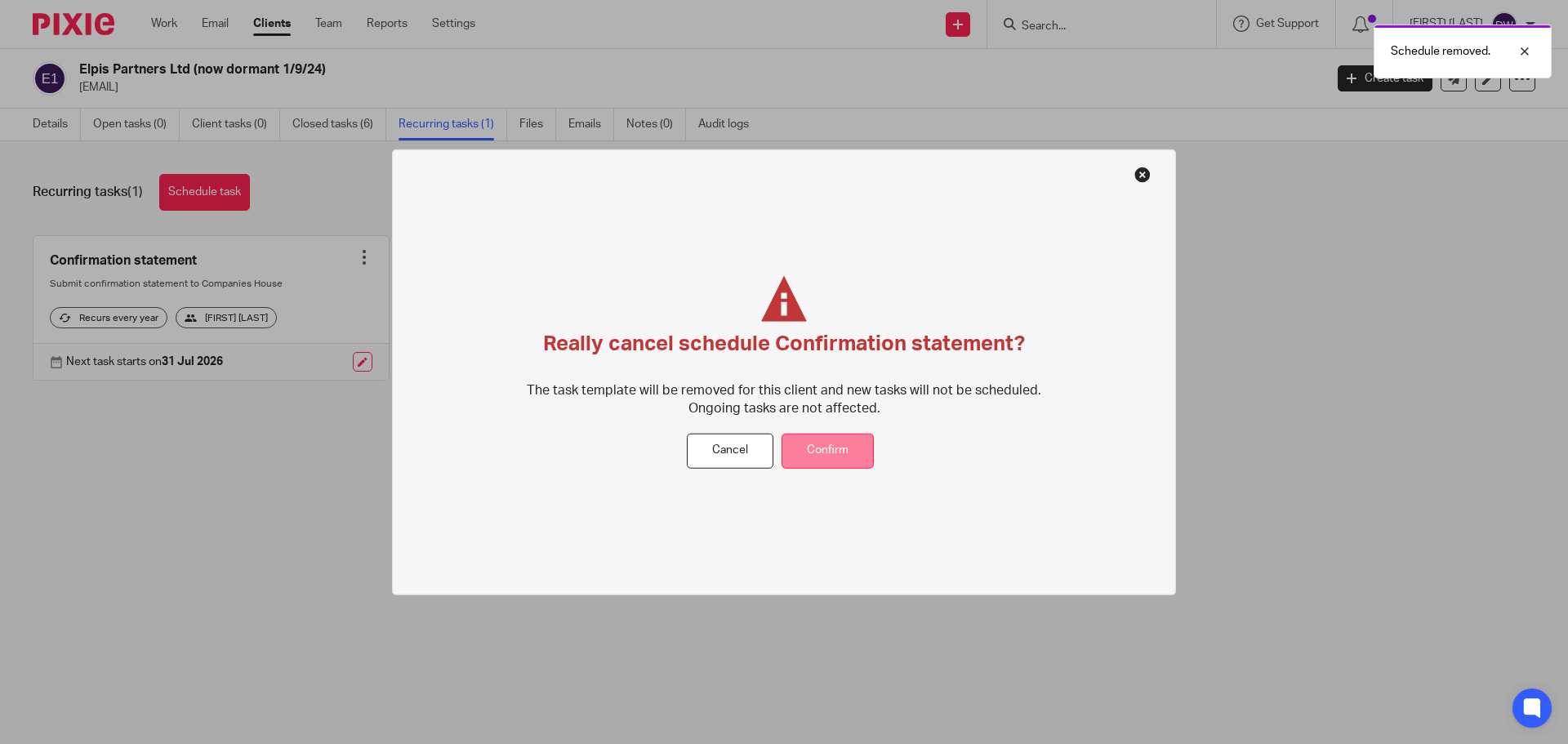 click on "Confirm" at bounding box center [827, 451] 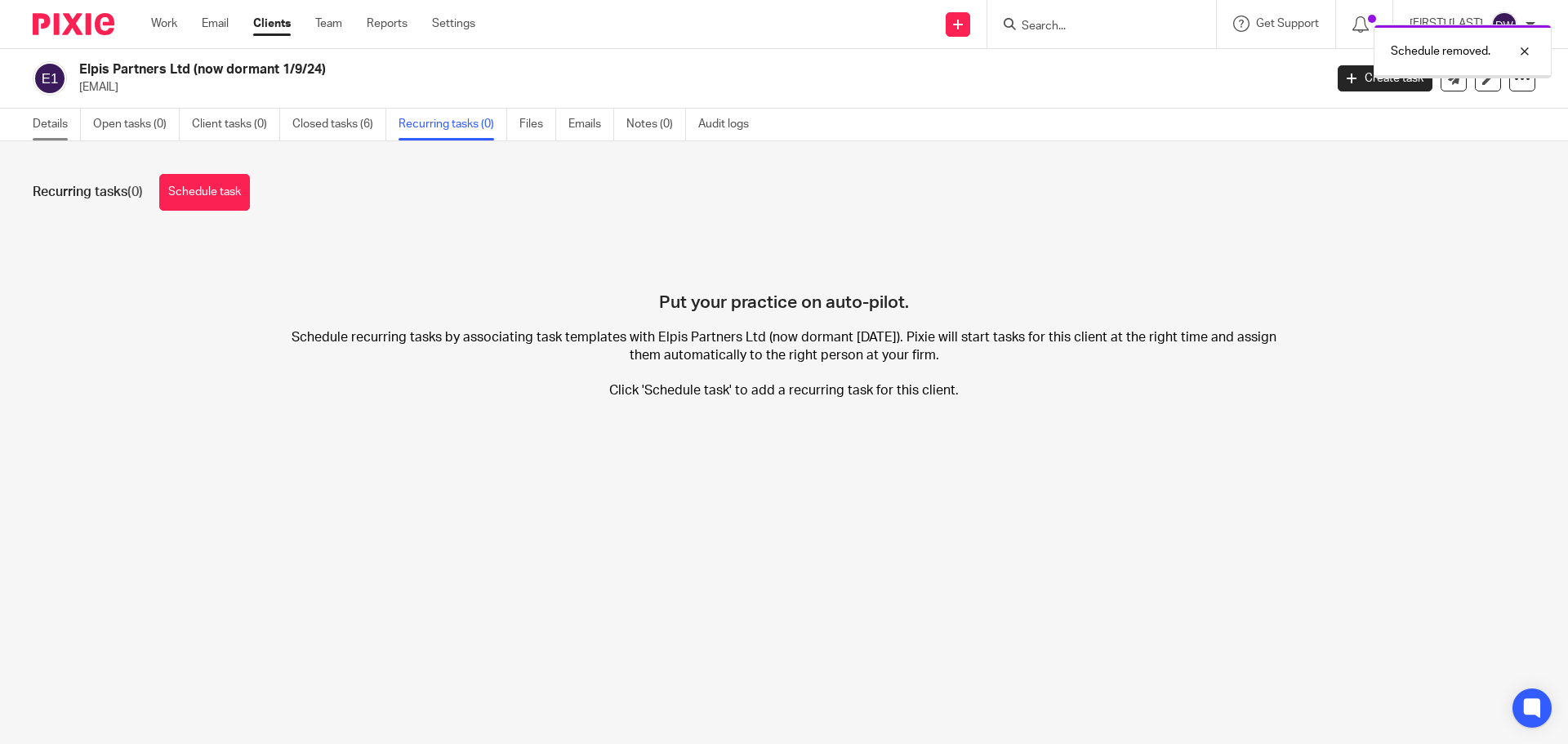 scroll, scrollTop: 0, scrollLeft: 0, axis: both 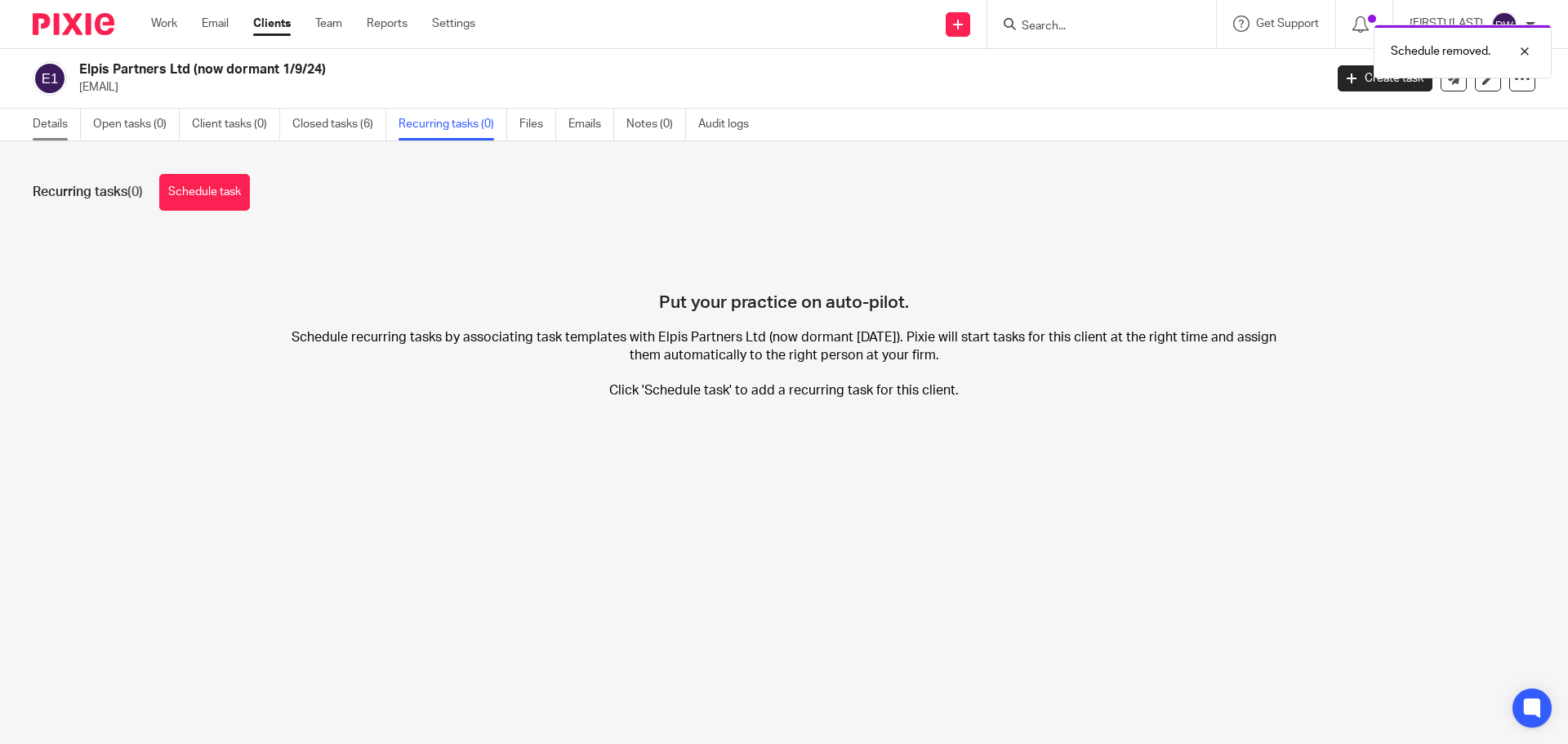 click on "Details" at bounding box center [56, 124] 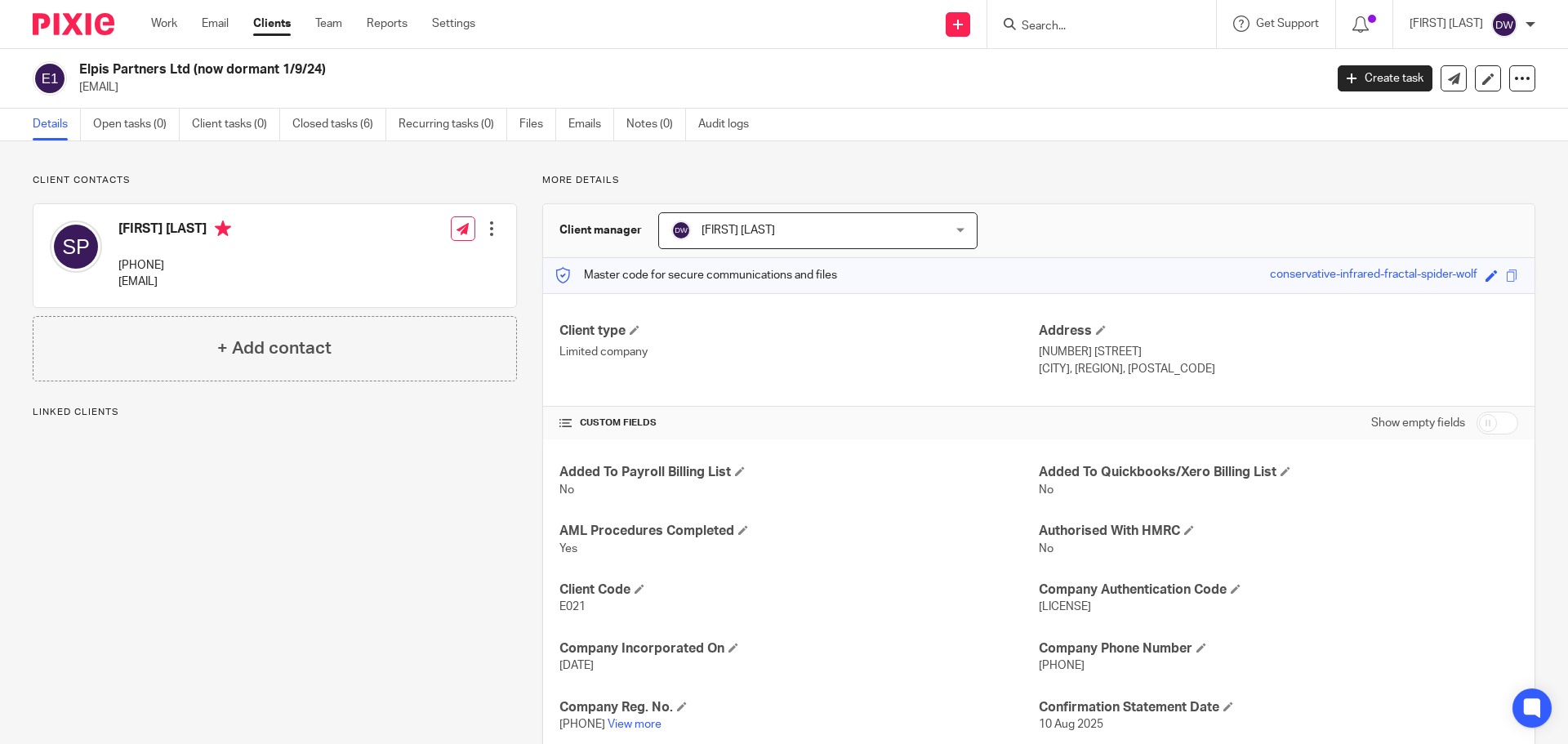 scroll, scrollTop: 0, scrollLeft: 0, axis: both 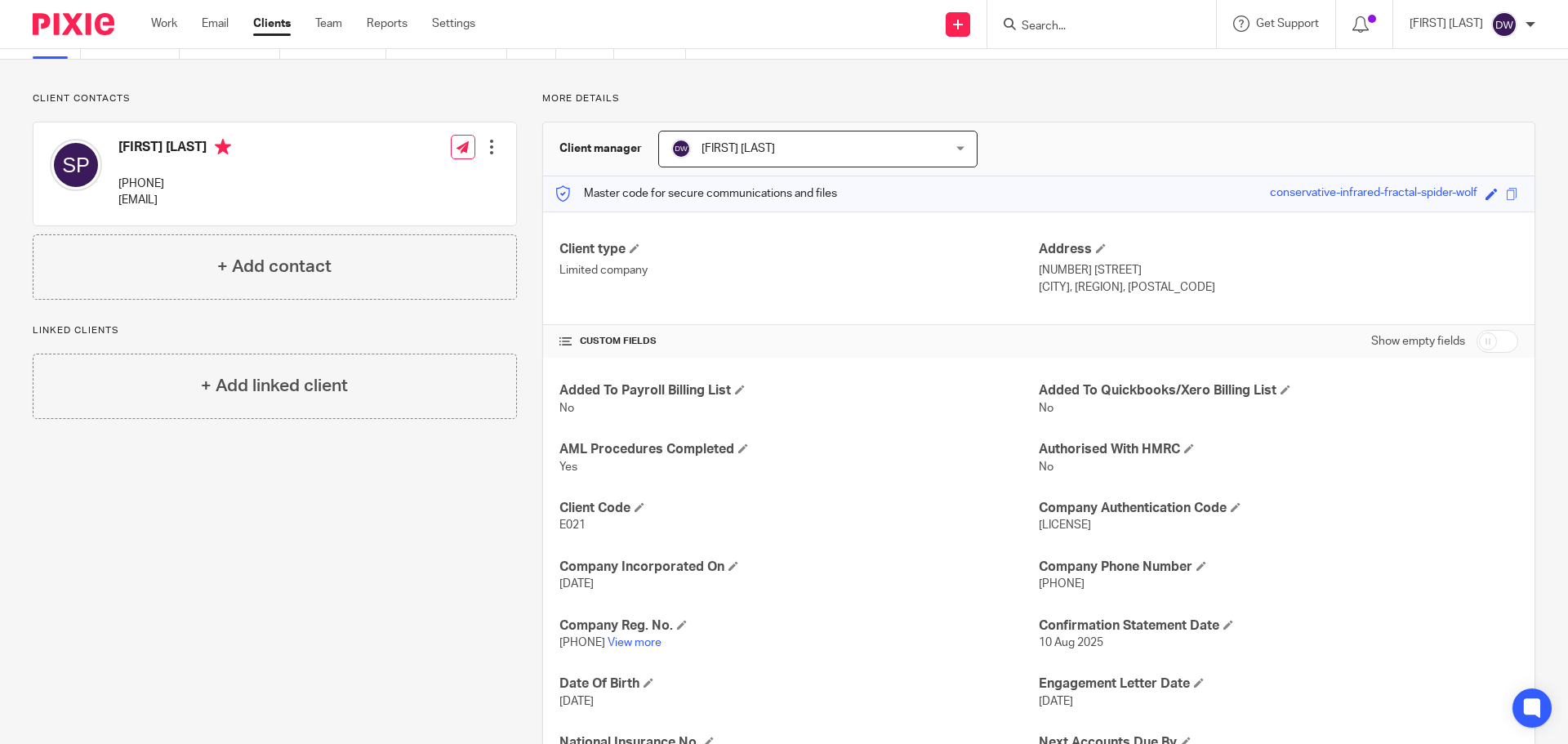 click at bounding box center (1094, 27) 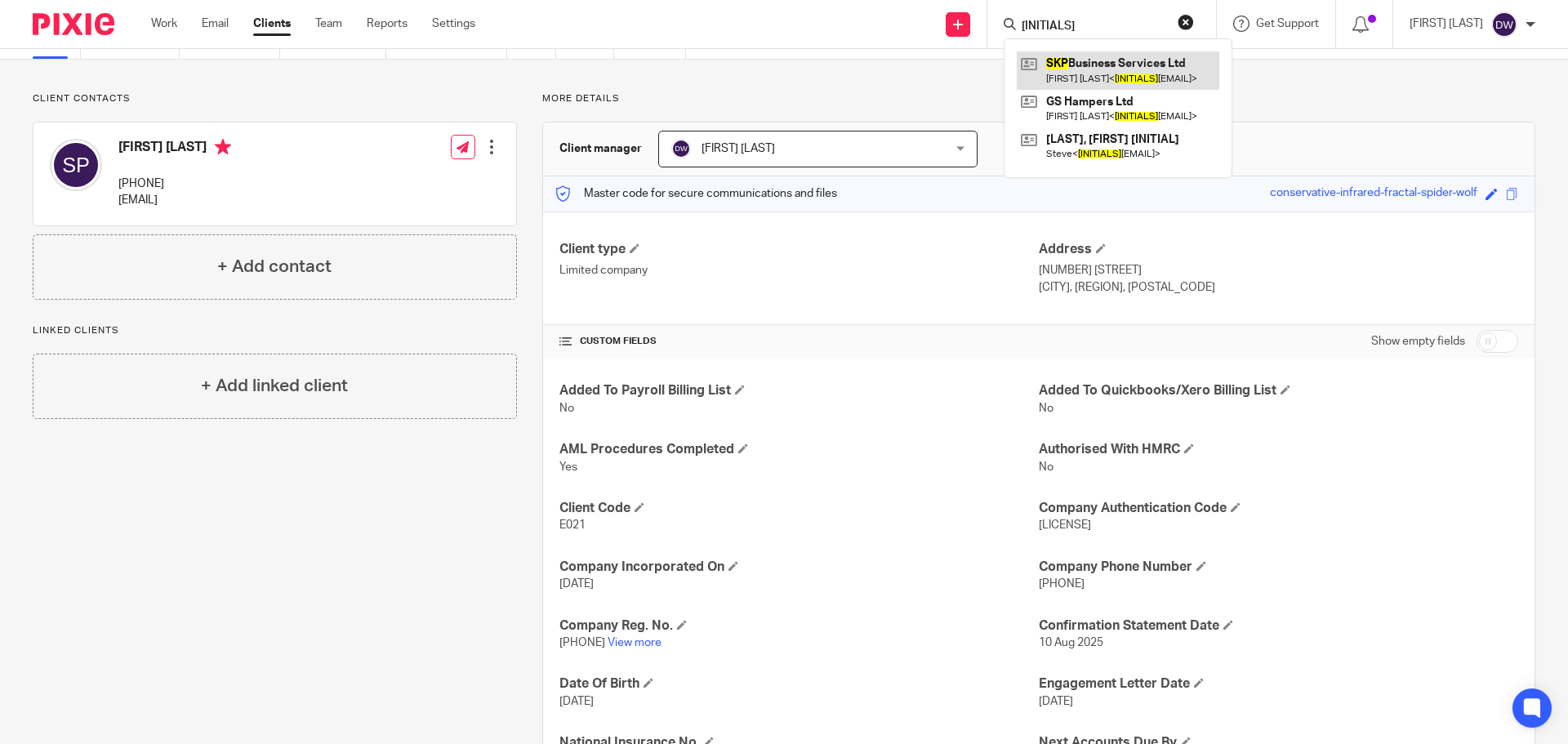 type on "skp" 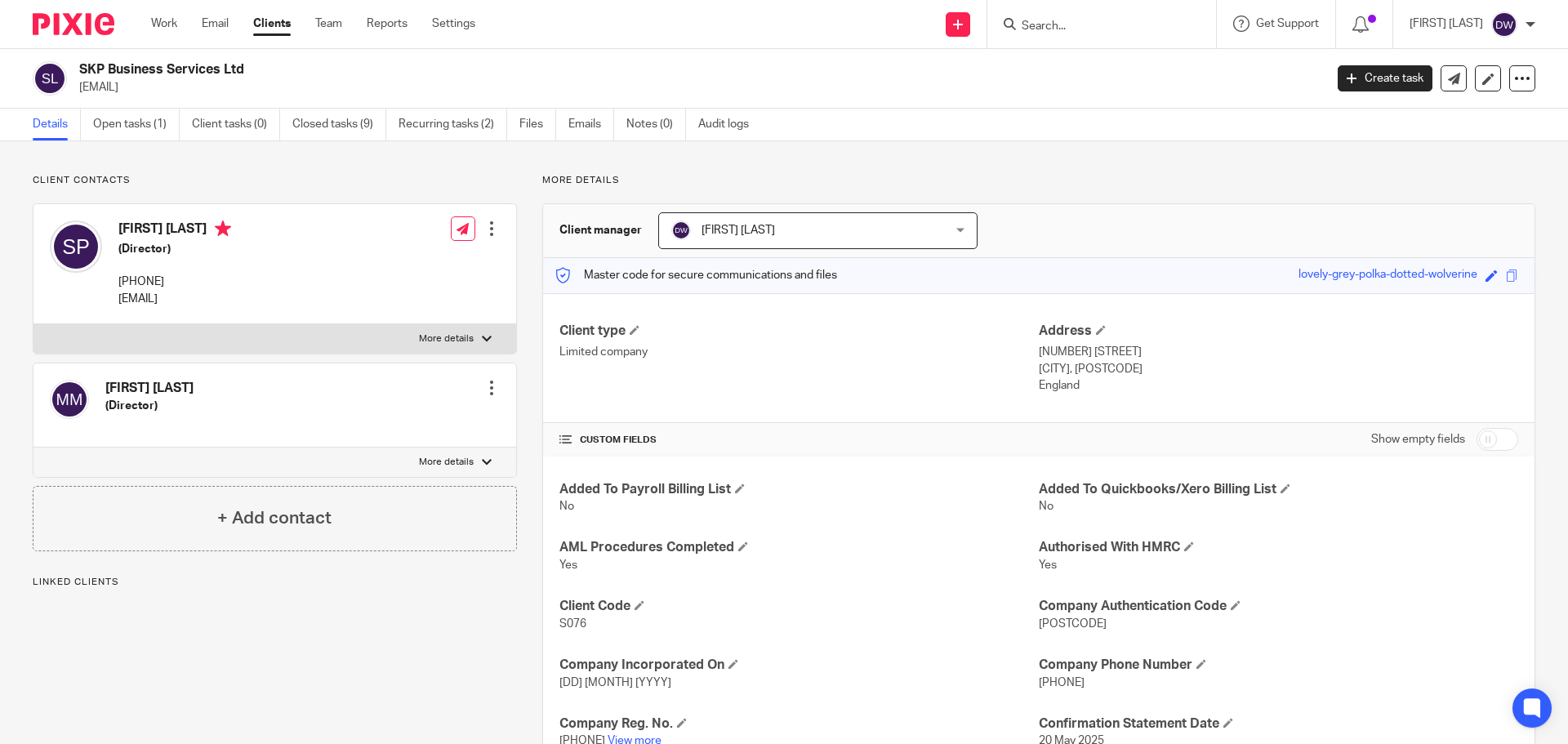 scroll, scrollTop: 0, scrollLeft: 0, axis: both 